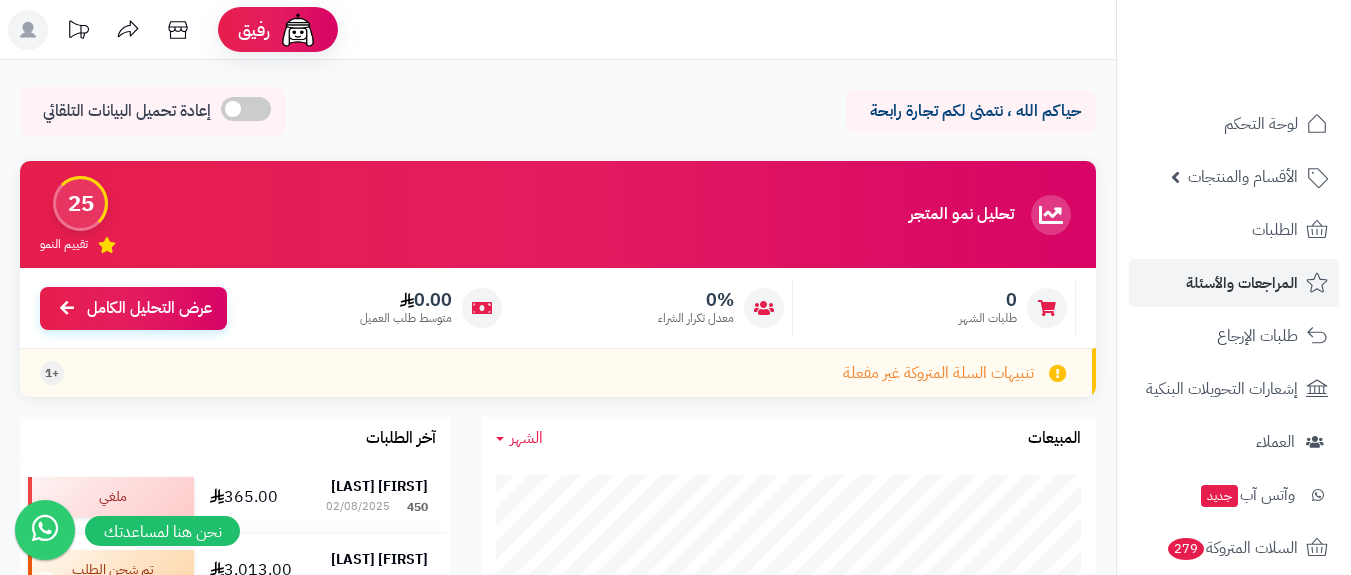 scroll, scrollTop: 0, scrollLeft: 0, axis: both 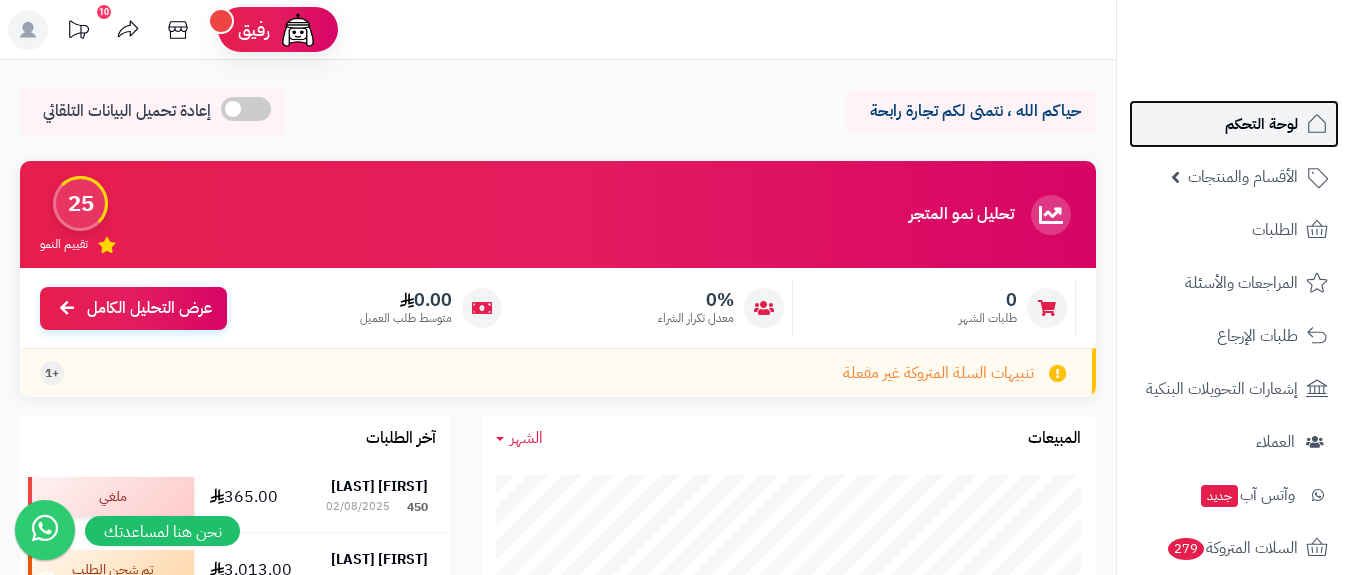 click on "لوحة التحكم" at bounding box center [1261, 124] 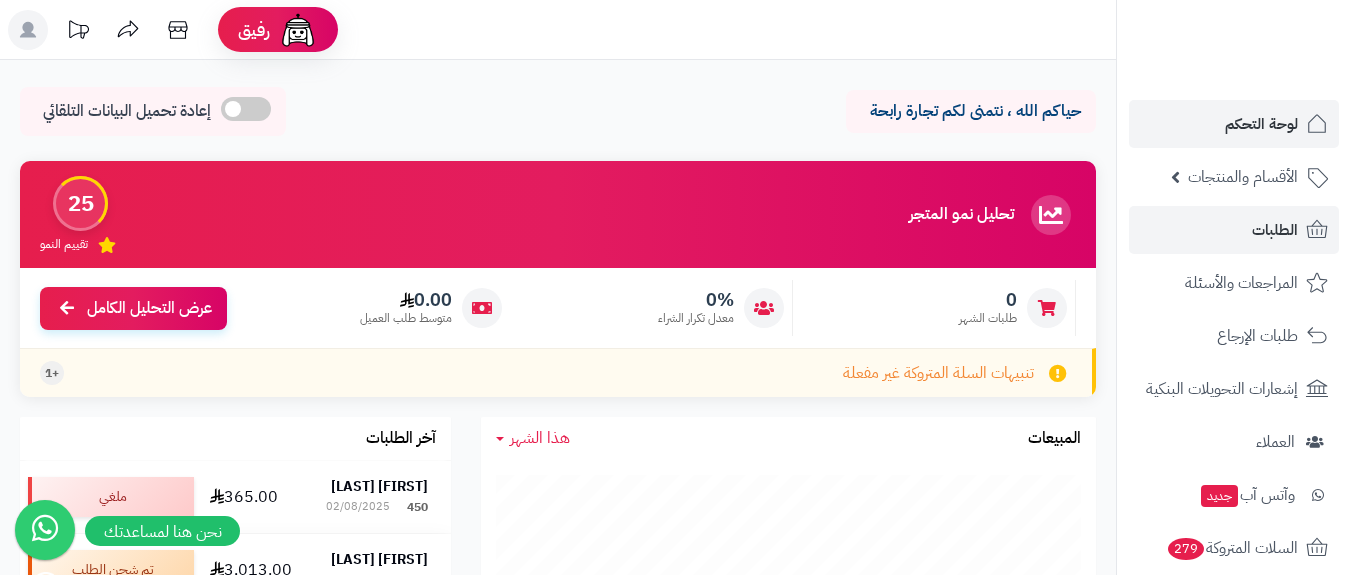scroll, scrollTop: 0, scrollLeft: 0, axis: both 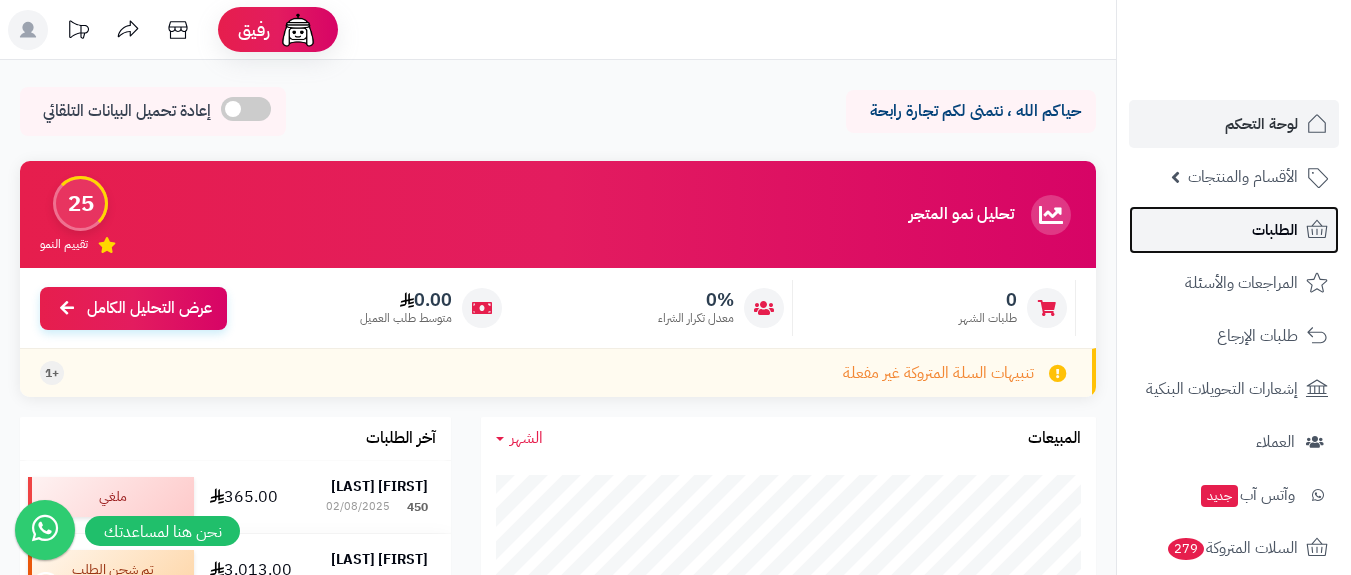 click on "الطلبات" at bounding box center (1275, 230) 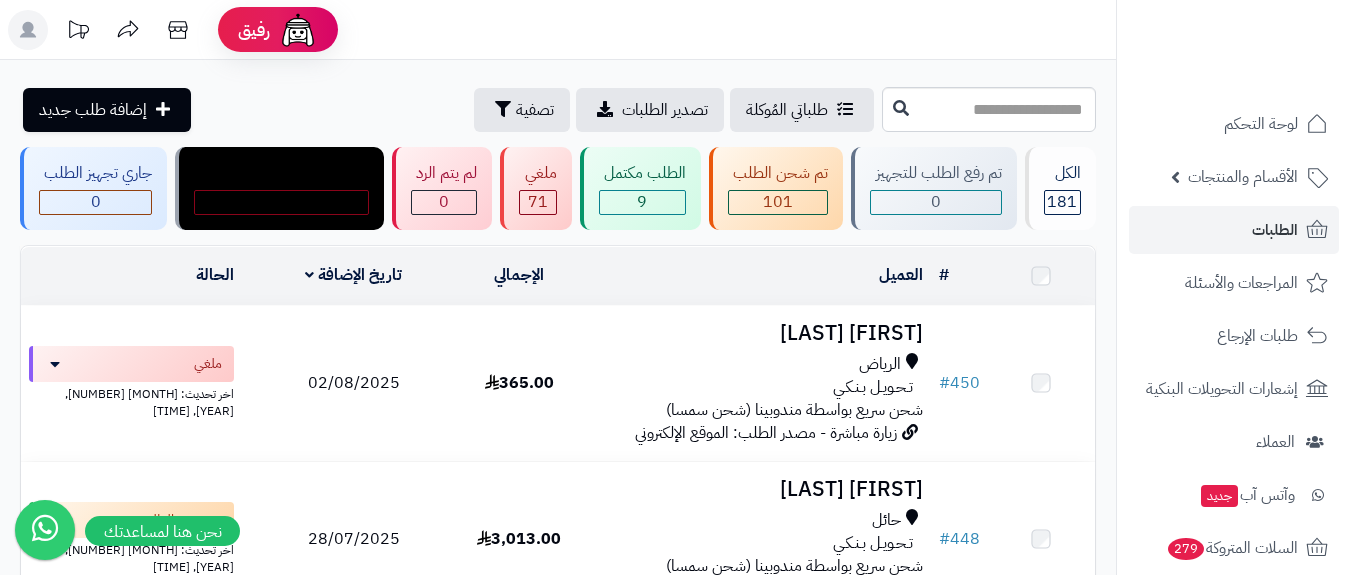 scroll, scrollTop: 0, scrollLeft: 0, axis: both 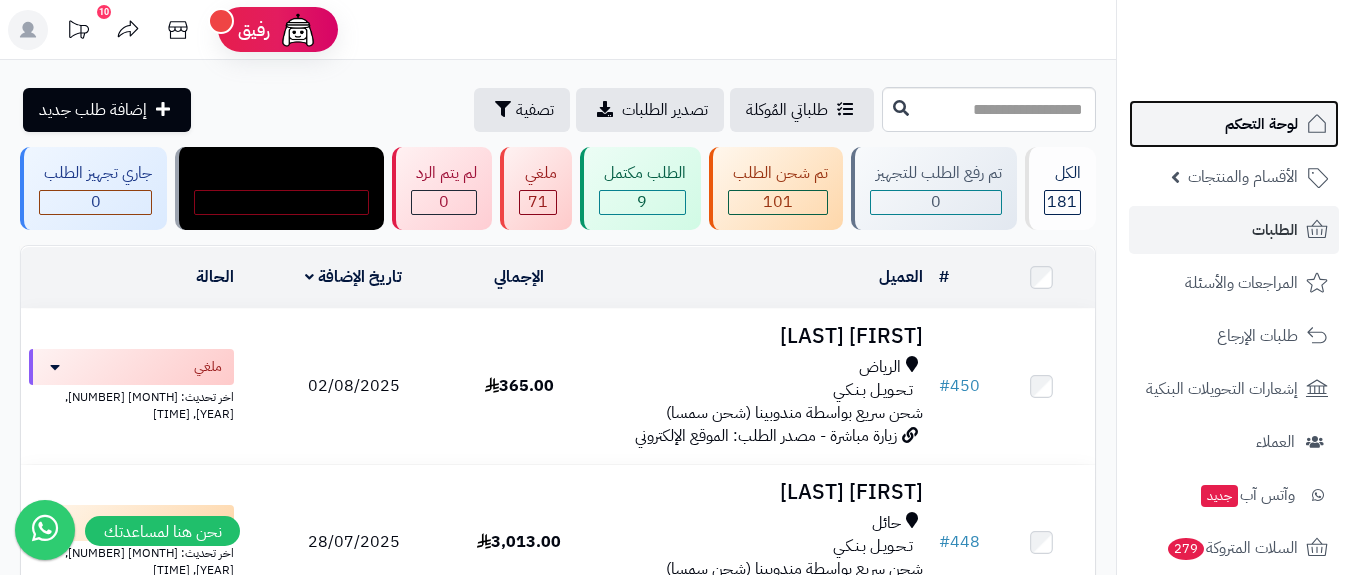 click on "لوحة التحكم" at bounding box center (1261, 124) 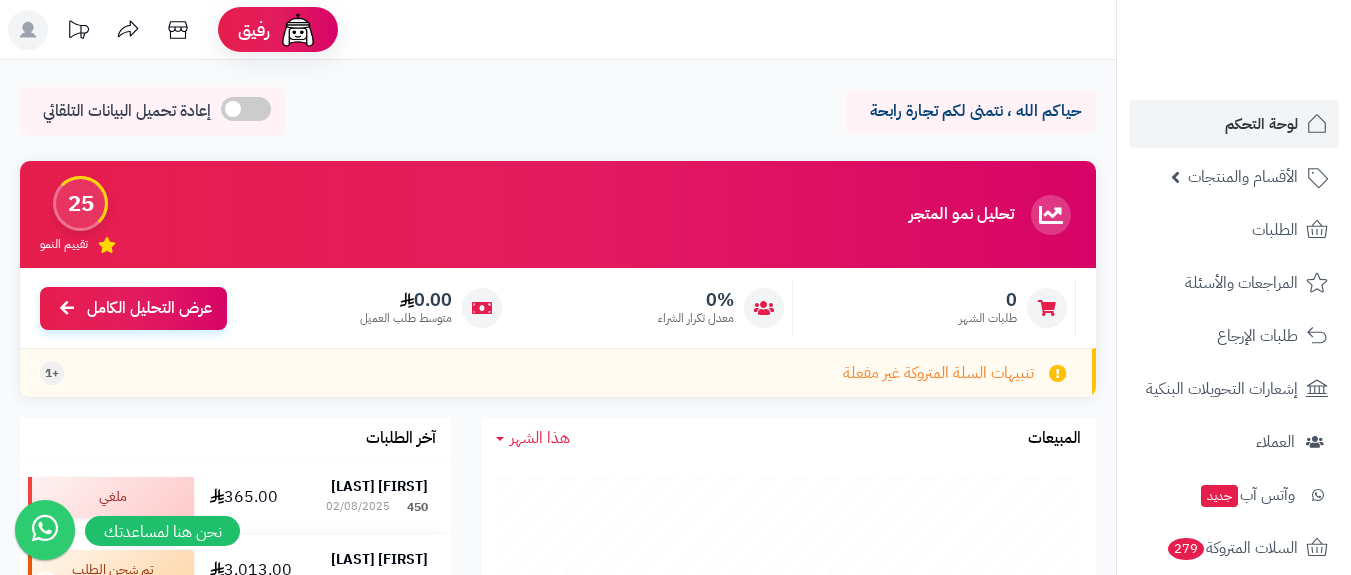 click on "الأقسام والمنتجات" at bounding box center (1243, 177) 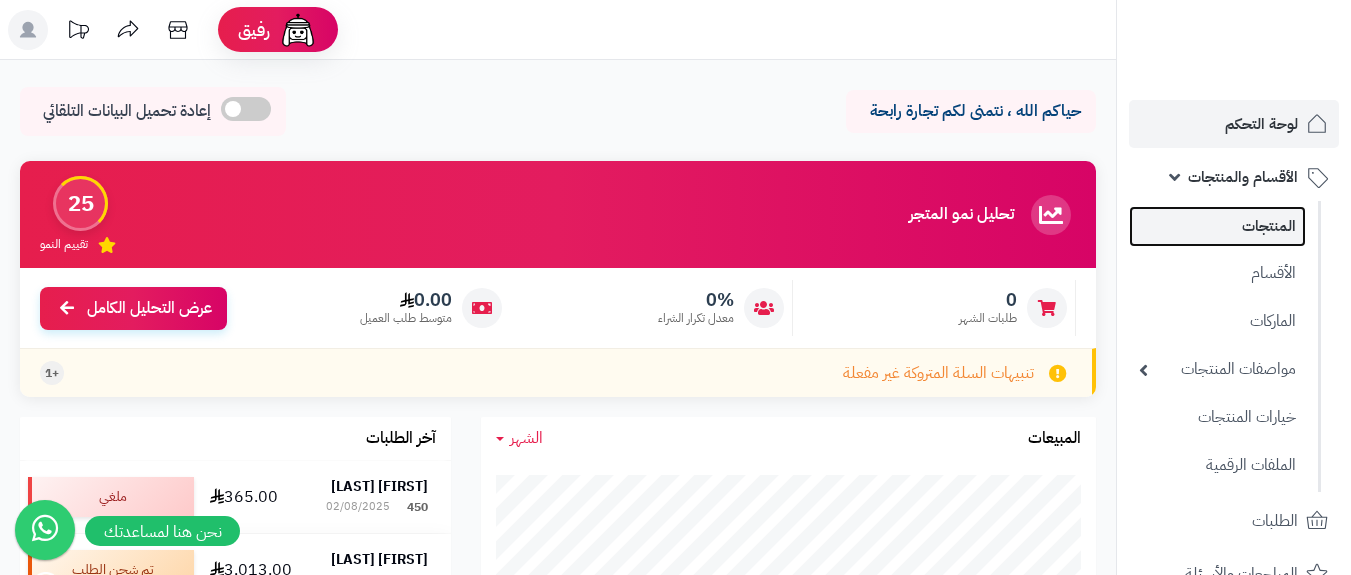 click on "المنتجات" at bounding box center (1217, 226) 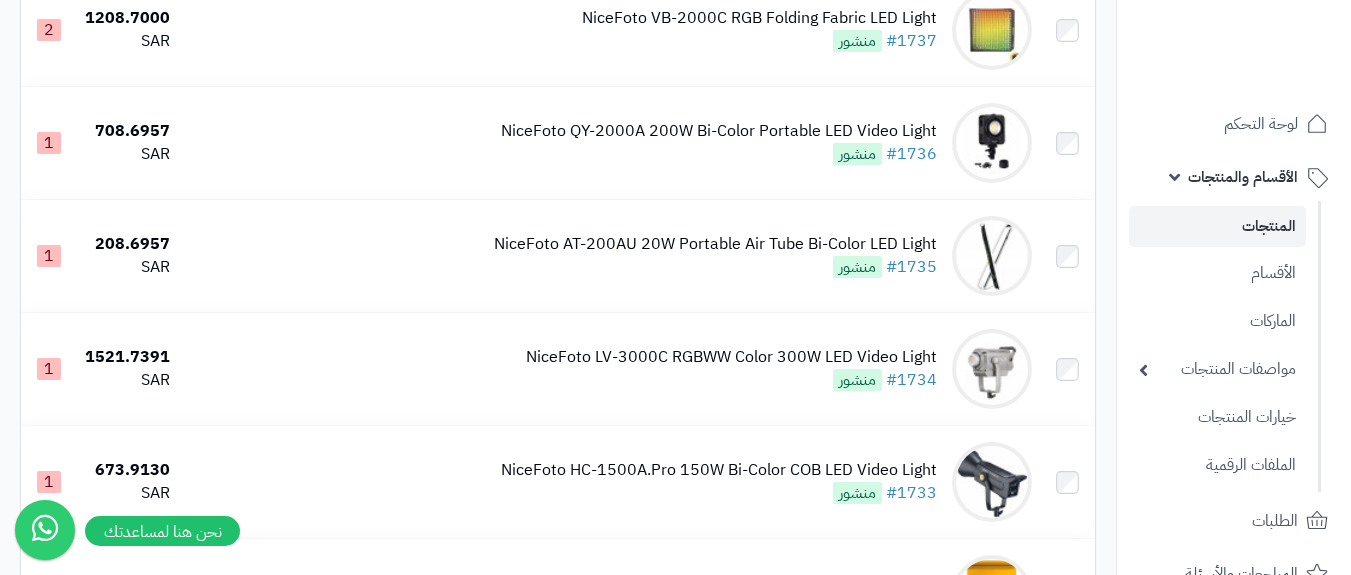 scroll, scrollTop: 531, scrollLeft: 0, axis: vertical 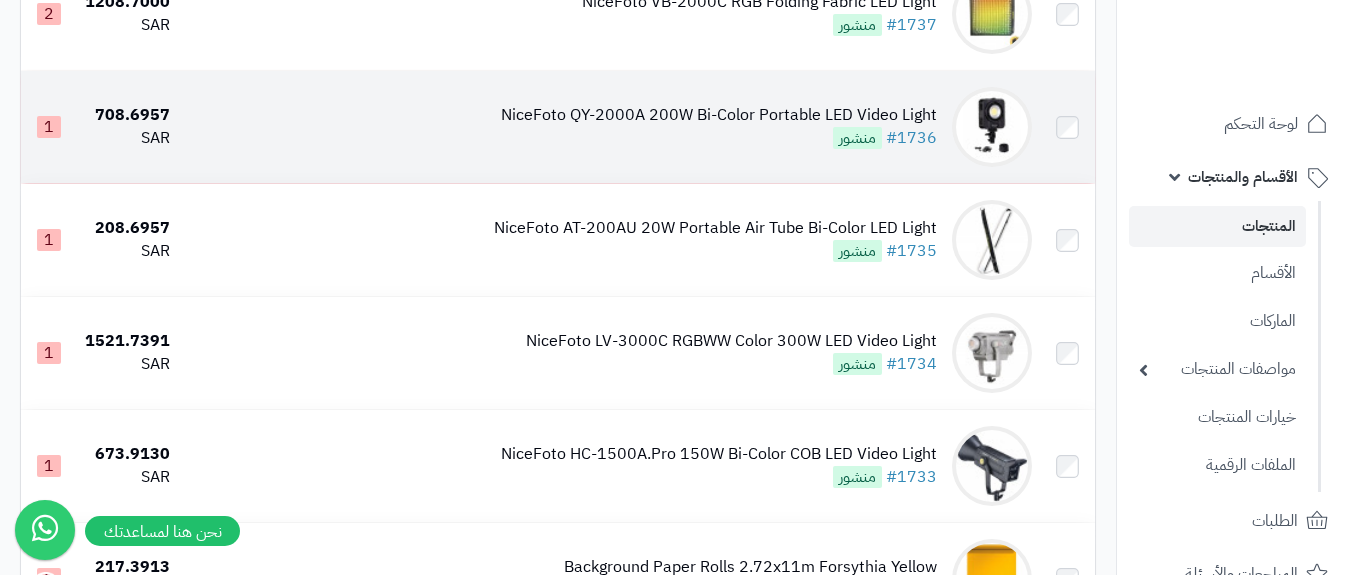 click on "منشور" at bounding box center [857, 138] 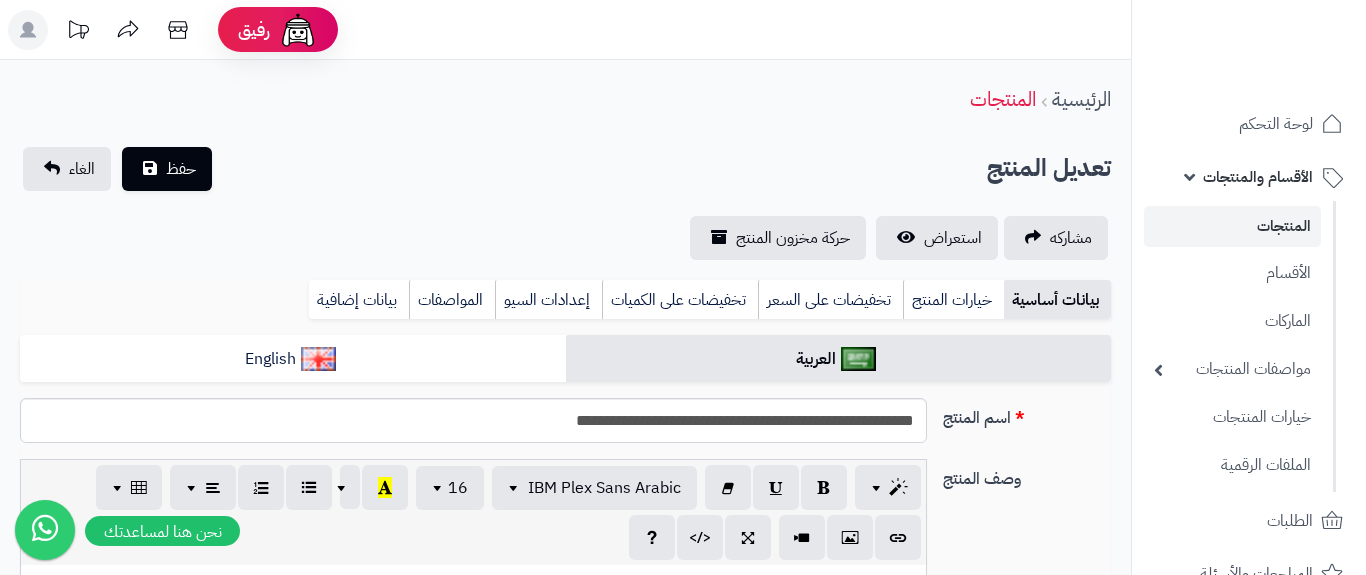 type on "******" 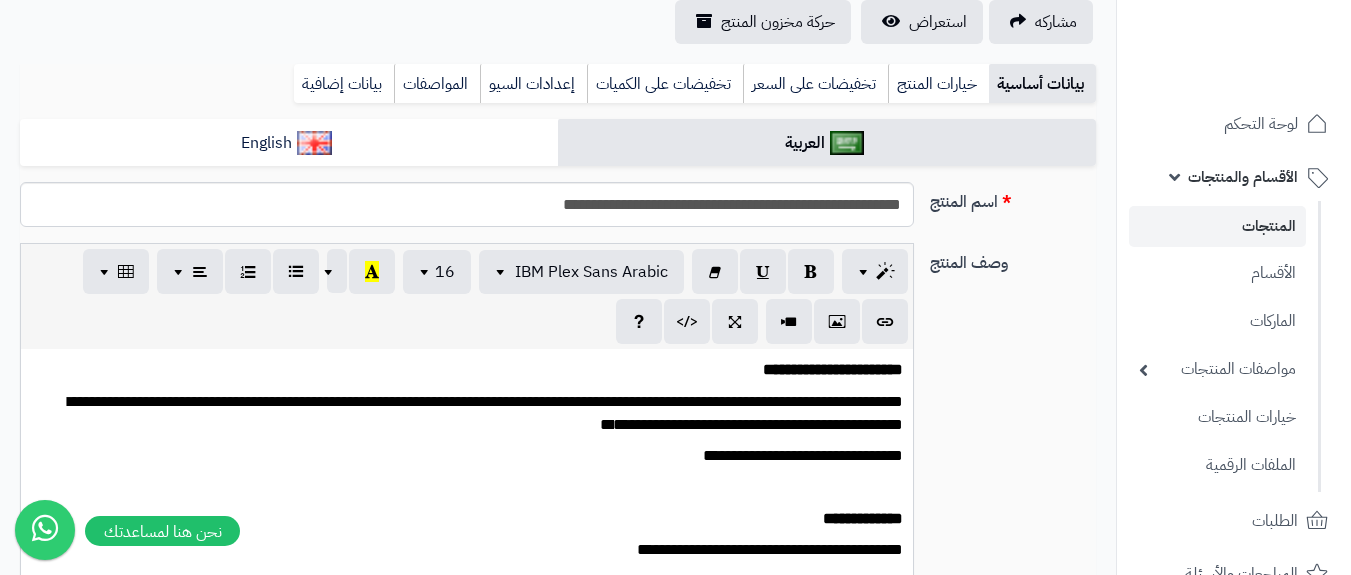 scroll, scrollTop: 512, scrollLeft: 0, axis: vertical 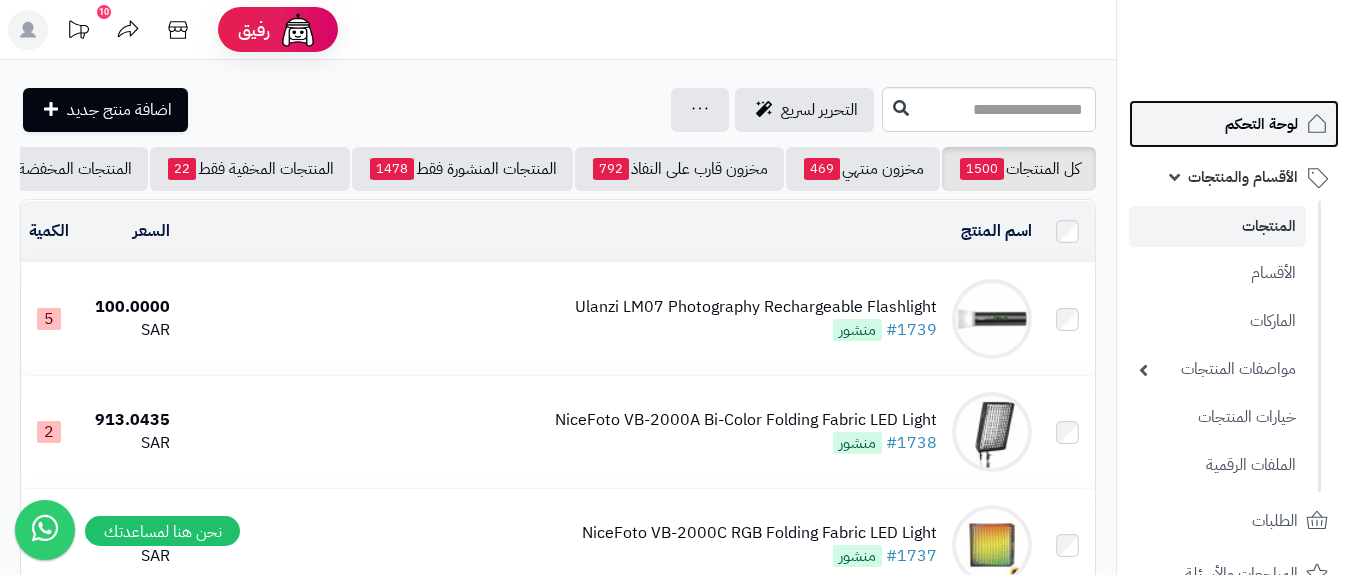 click on "لوحة التحكم" at bounding box center [1261, 124] 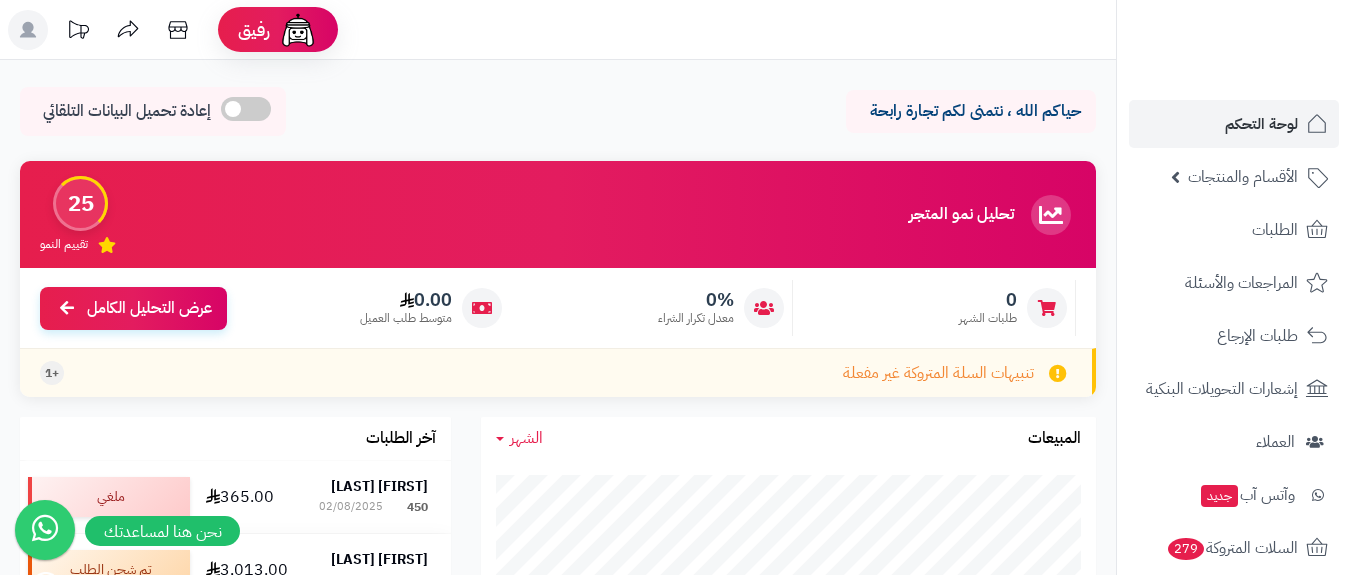 scroll, scrollTop: 0, scrollLeft: 0, axis: both 